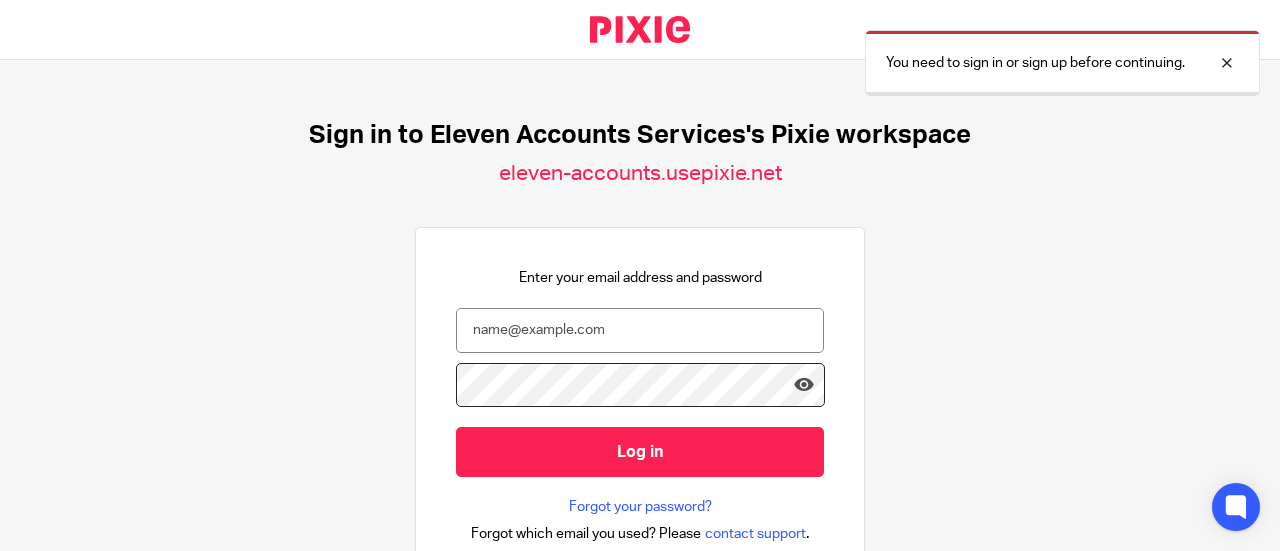 scroll, scrollTop: 0, scrollLeft: 0, axis: both 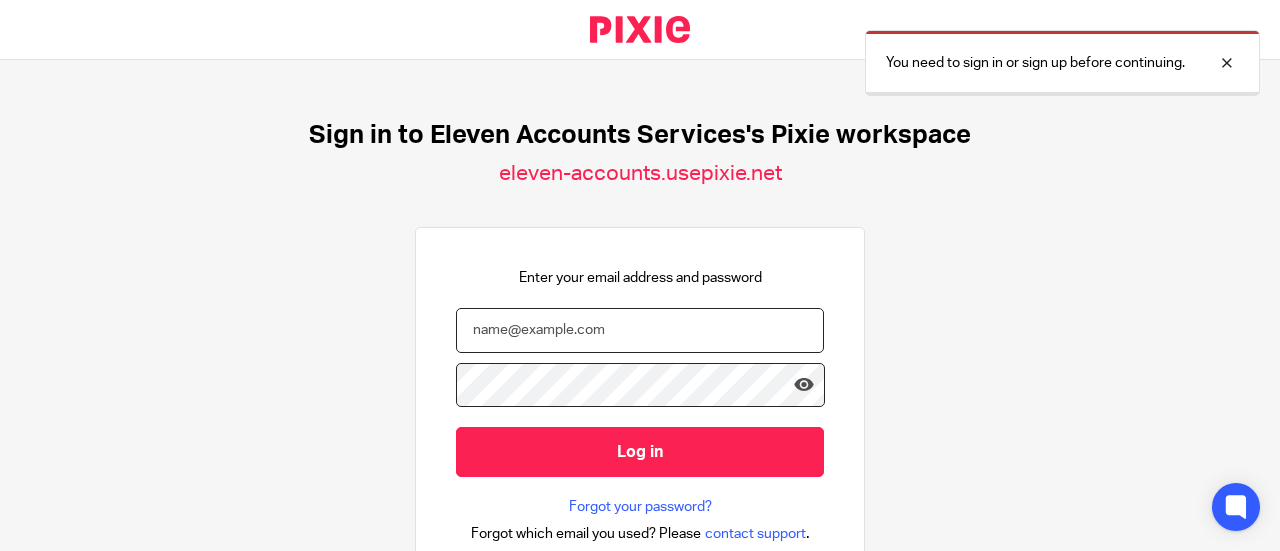 click at bounding box center [640, 330] 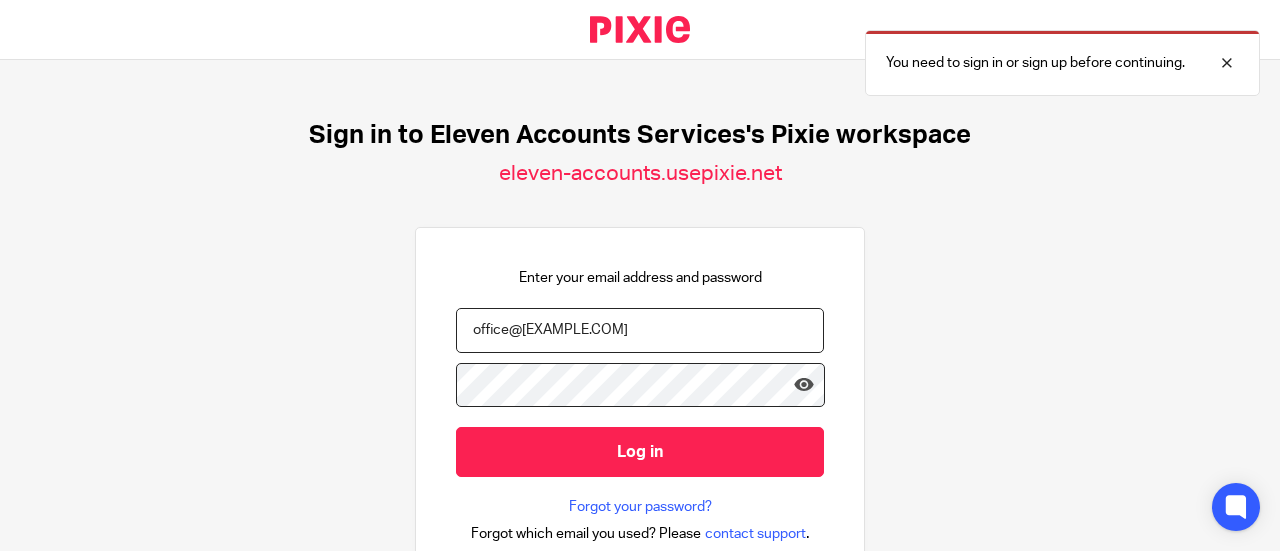 type on "office@[EXAMPLE.COM]" 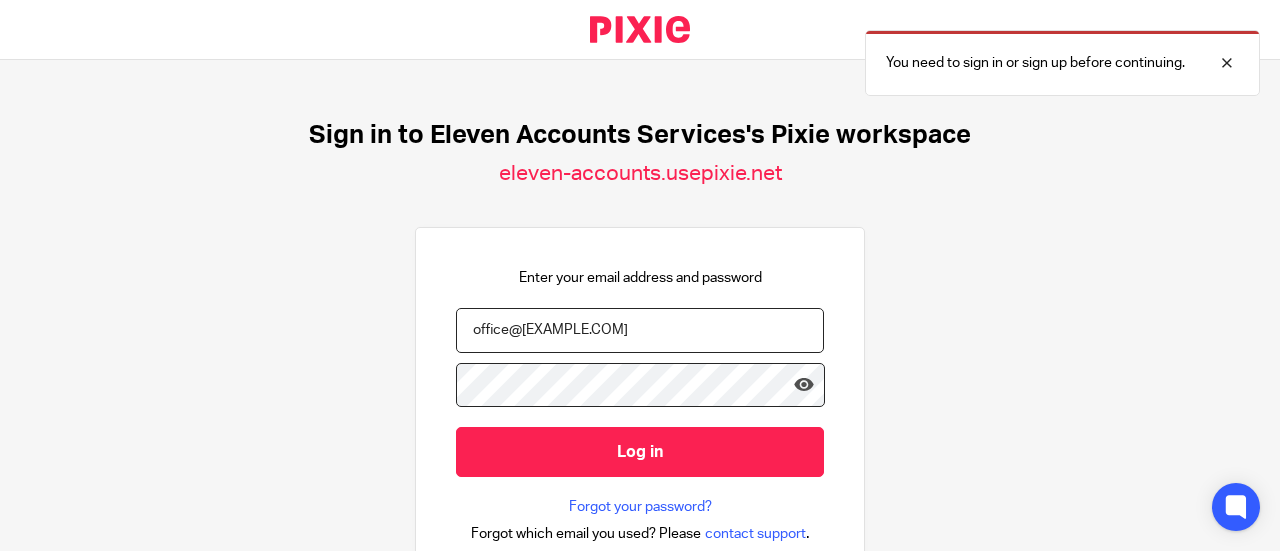 click on "Log in" at bounding box center (640, 451) 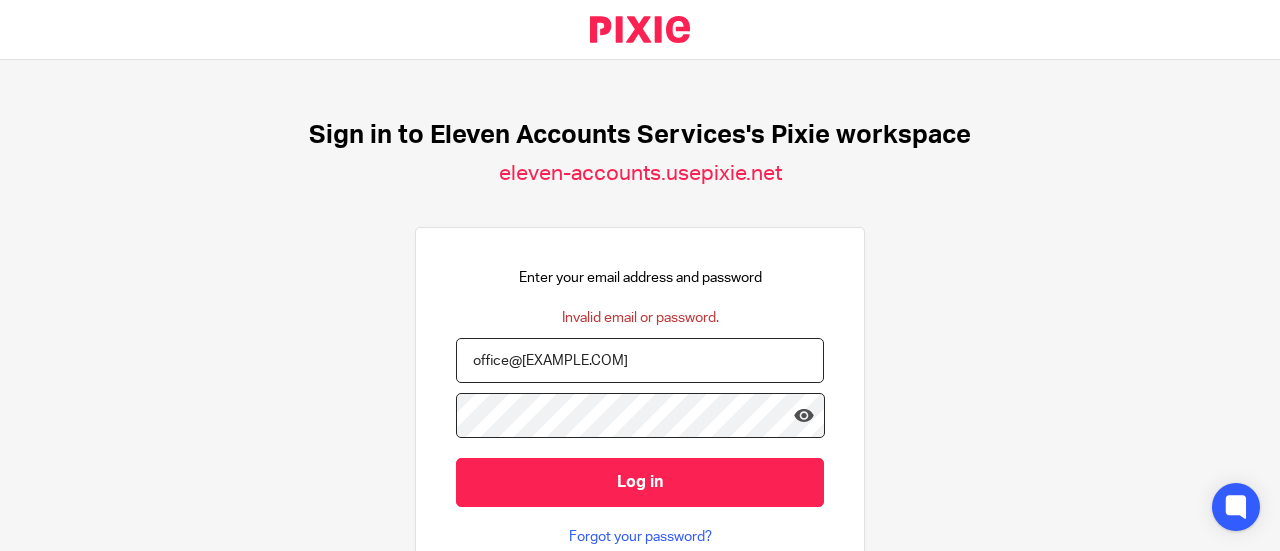 scroll, scrollTop: 0, scrollLeft: 0, axis: both 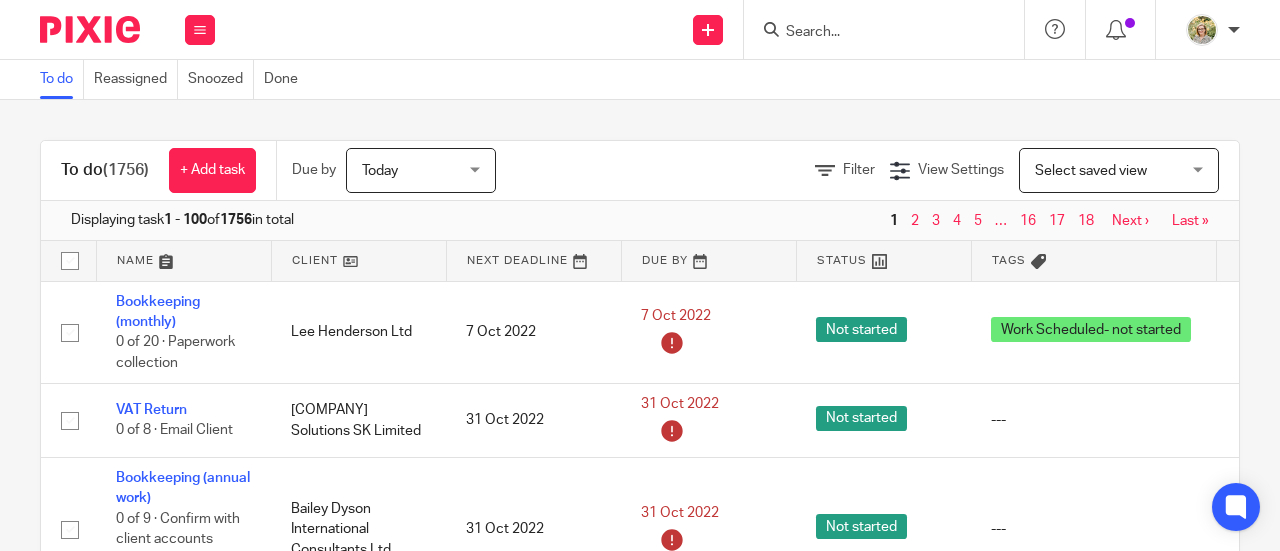 click at bounding box center [874, 33] 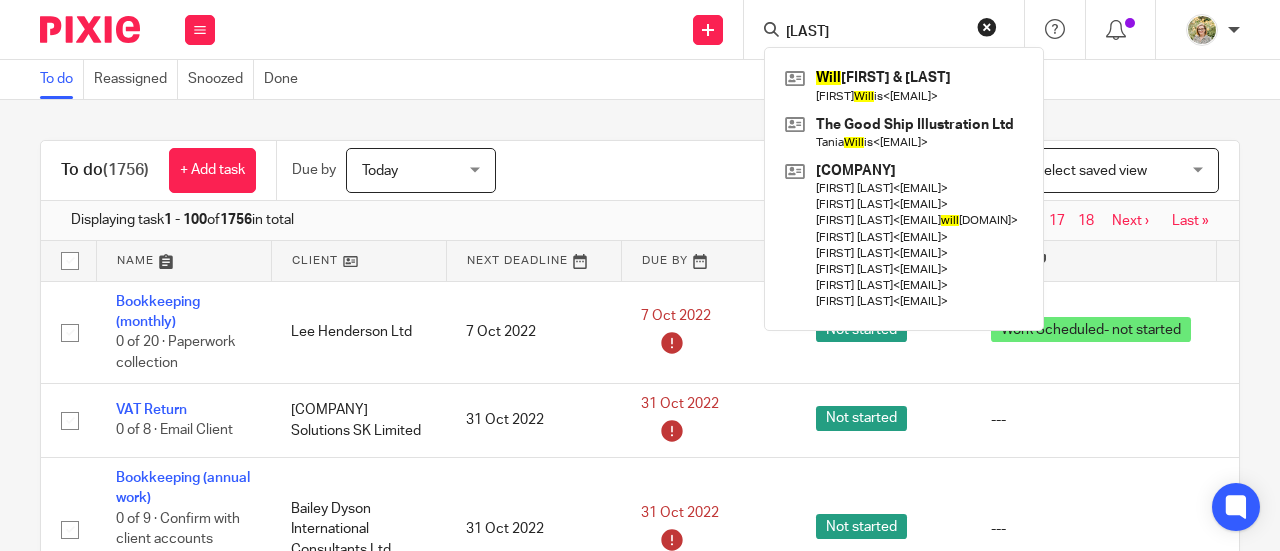 type on "[LAST]" 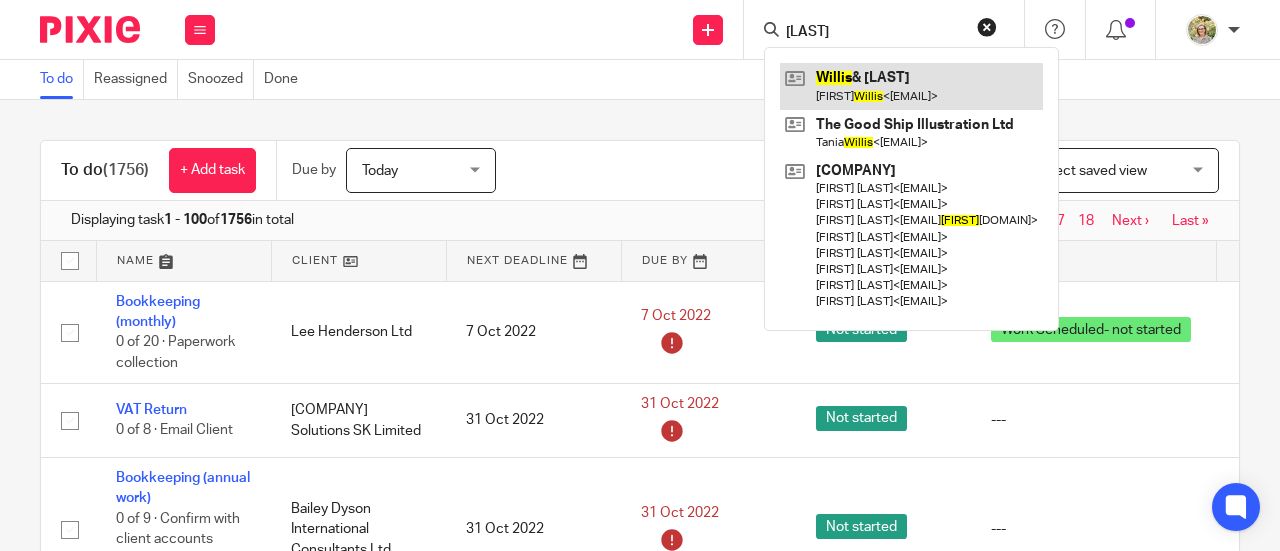 click at bounding box center [911, 86] 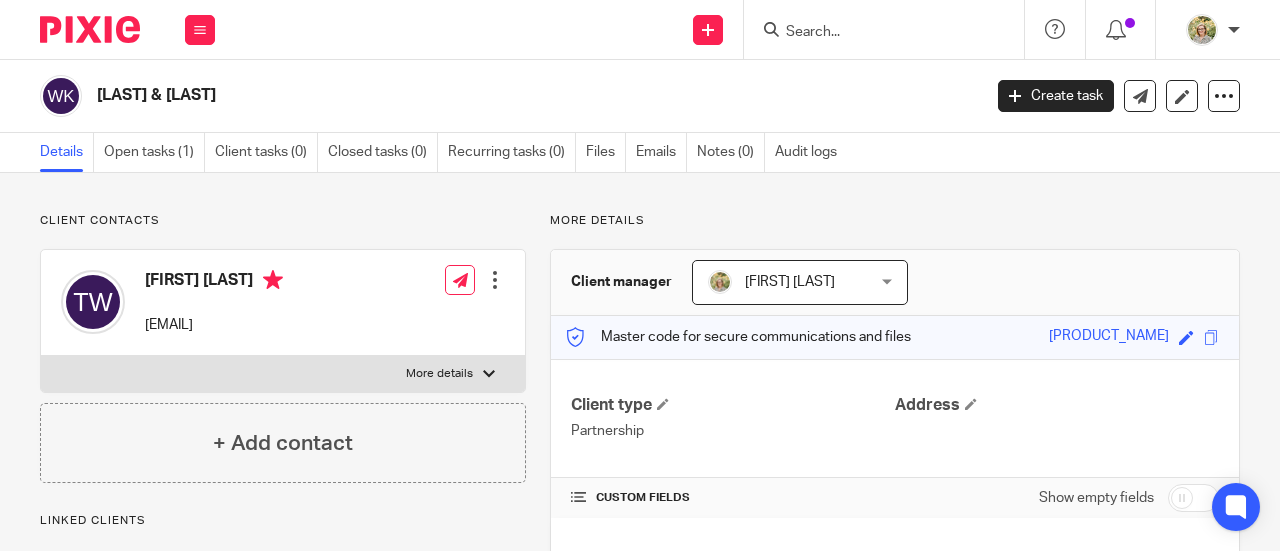 scroll, scrollTop: 0, scrollLeft: 0, axis: both 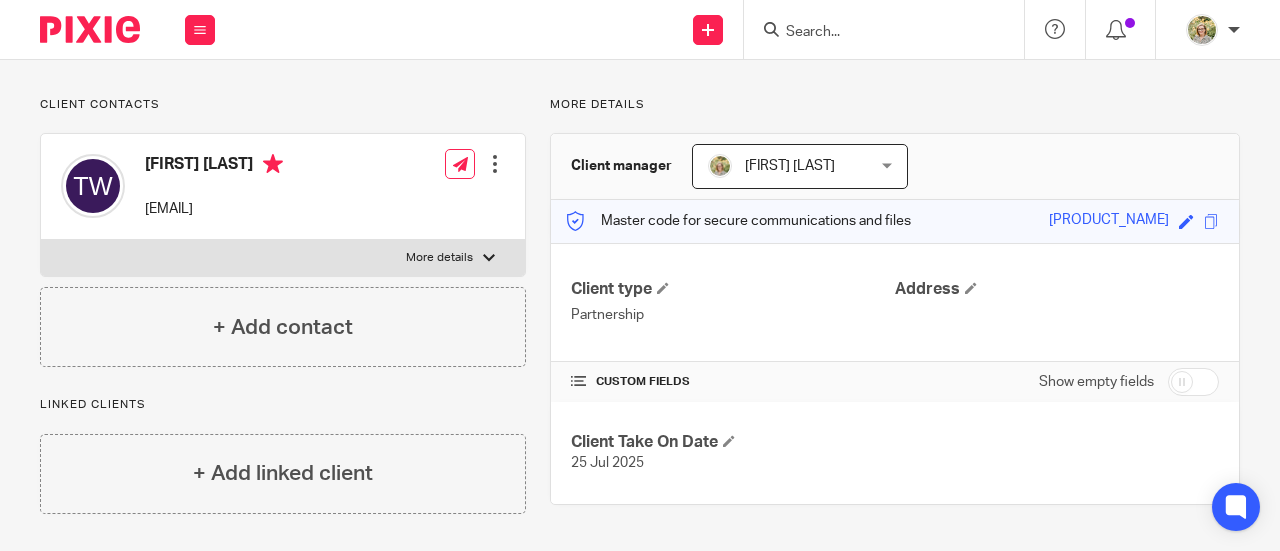 click on "More details" at bounding box center (439, 258) 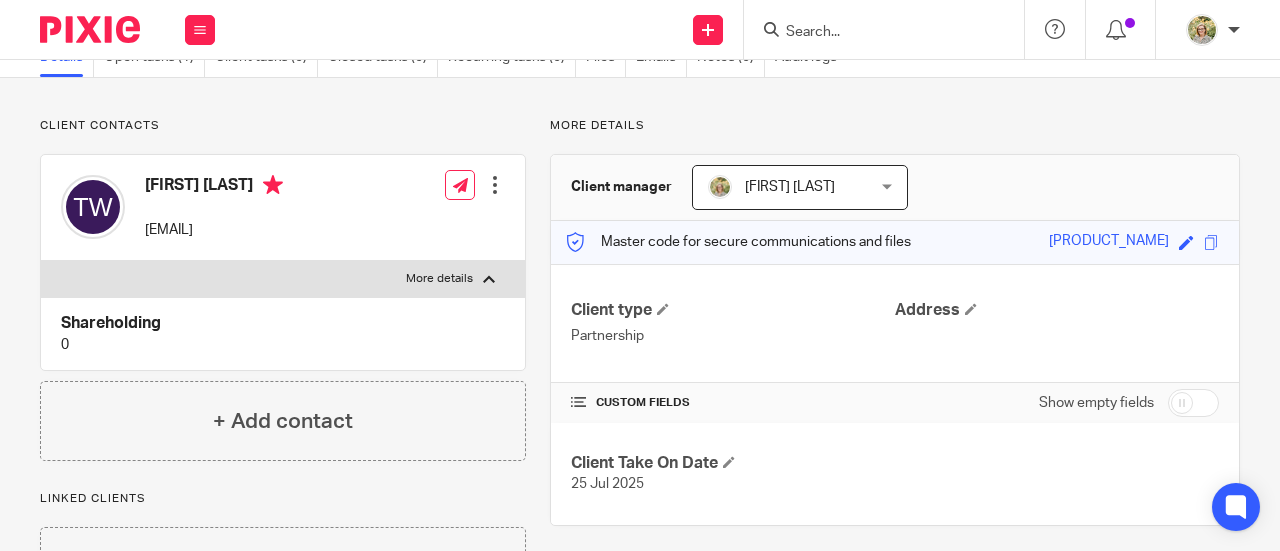 scroll, scrollTop: 0, scrollLeft: 0, axis: both 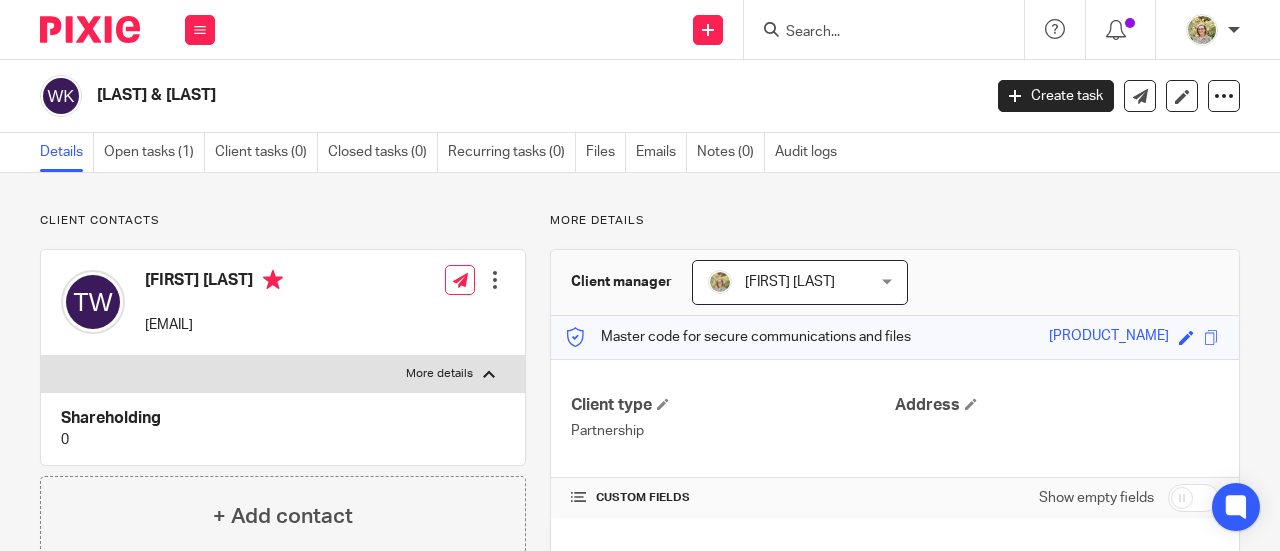 click on "More details" at bounding box center [439, 374] 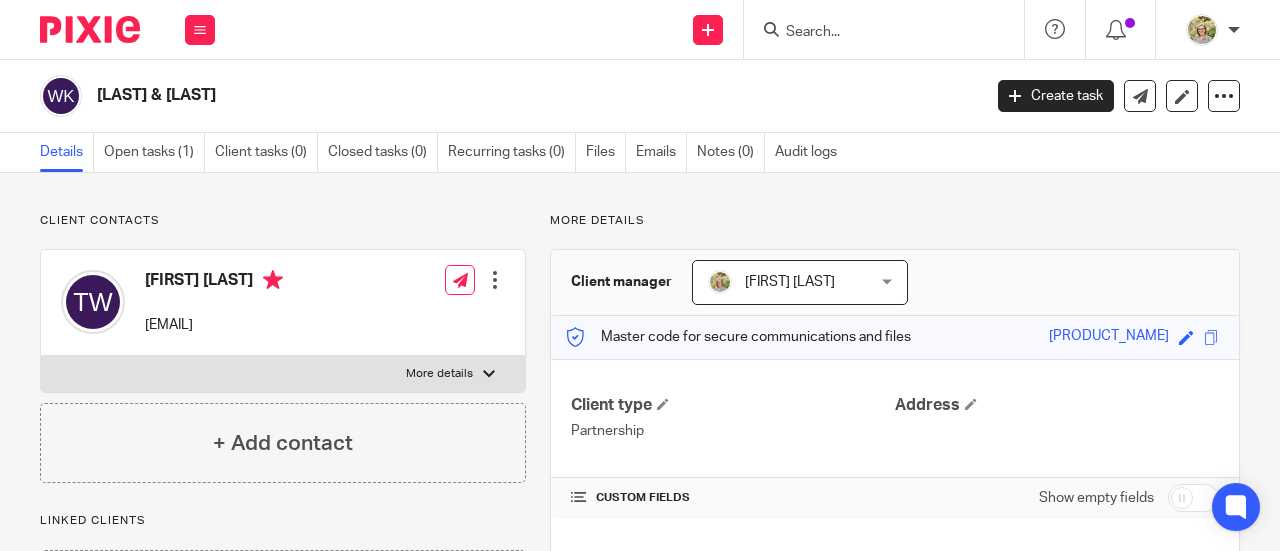 click at bounding box center (884, 29) 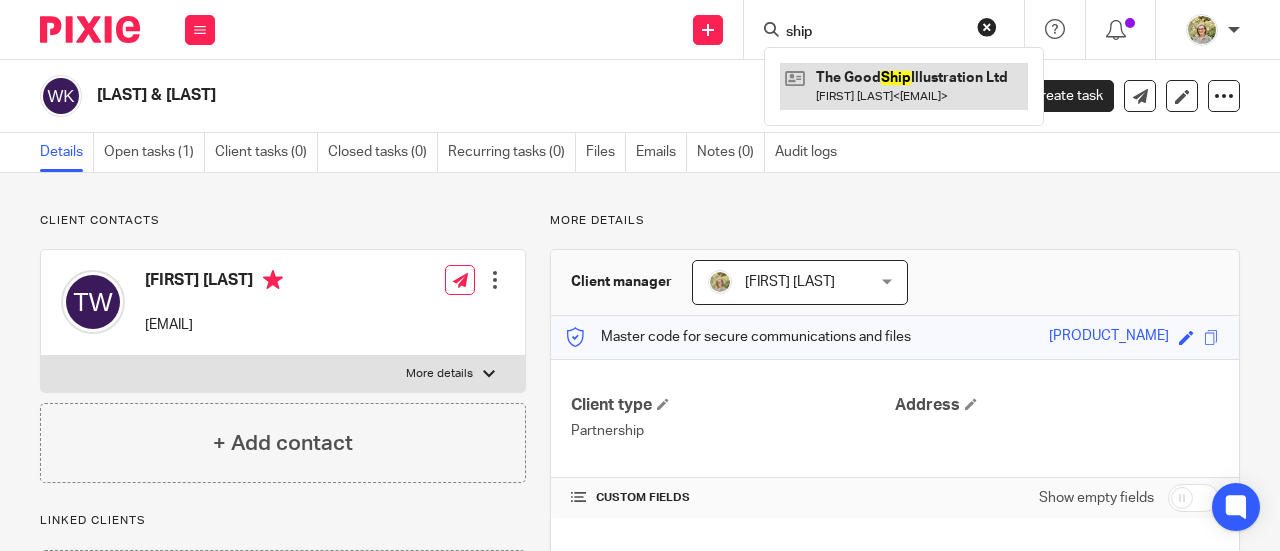 type on "ship" 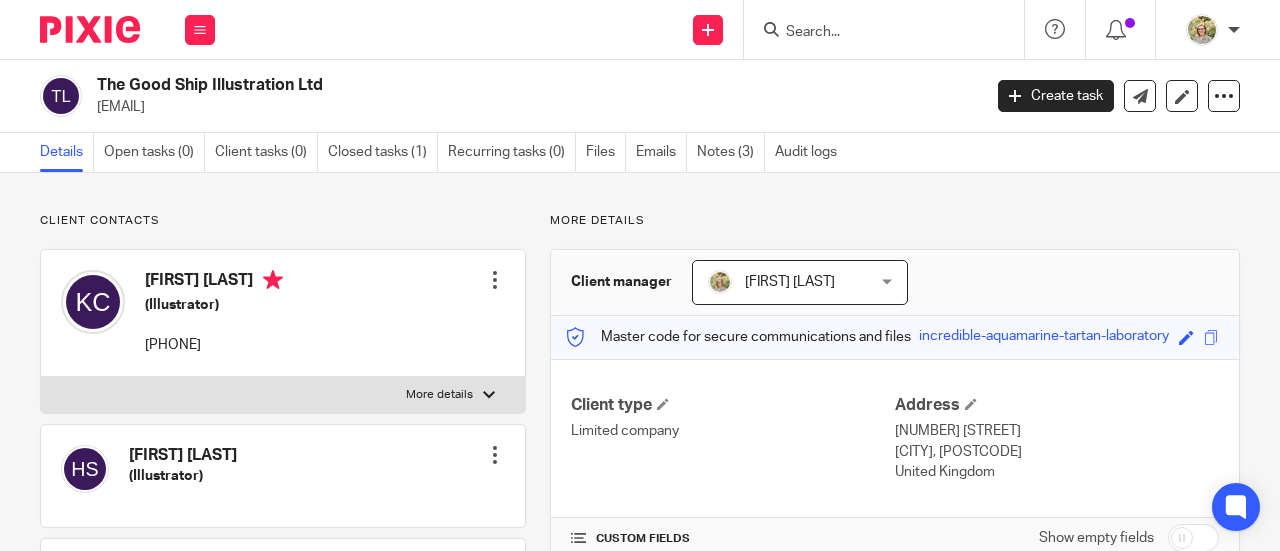 scroll, scrollTop: 0, scrollLeft: 0, axis: both 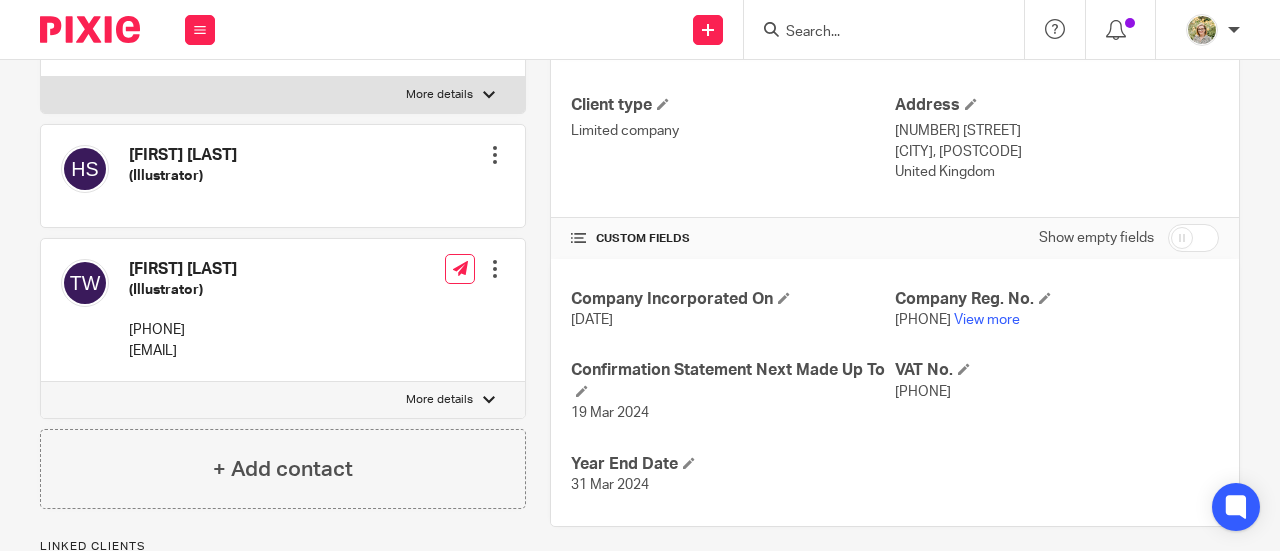 click at bounding box center [489, 400] 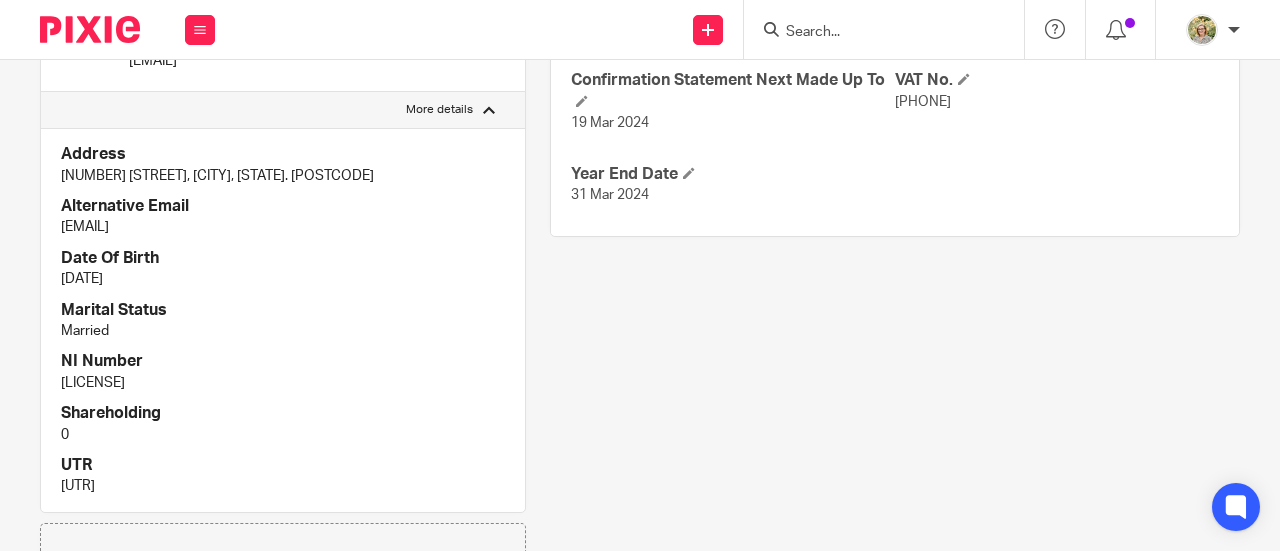 scroll, scrollTop: 600, scrollLeft: 0, axis: vertical 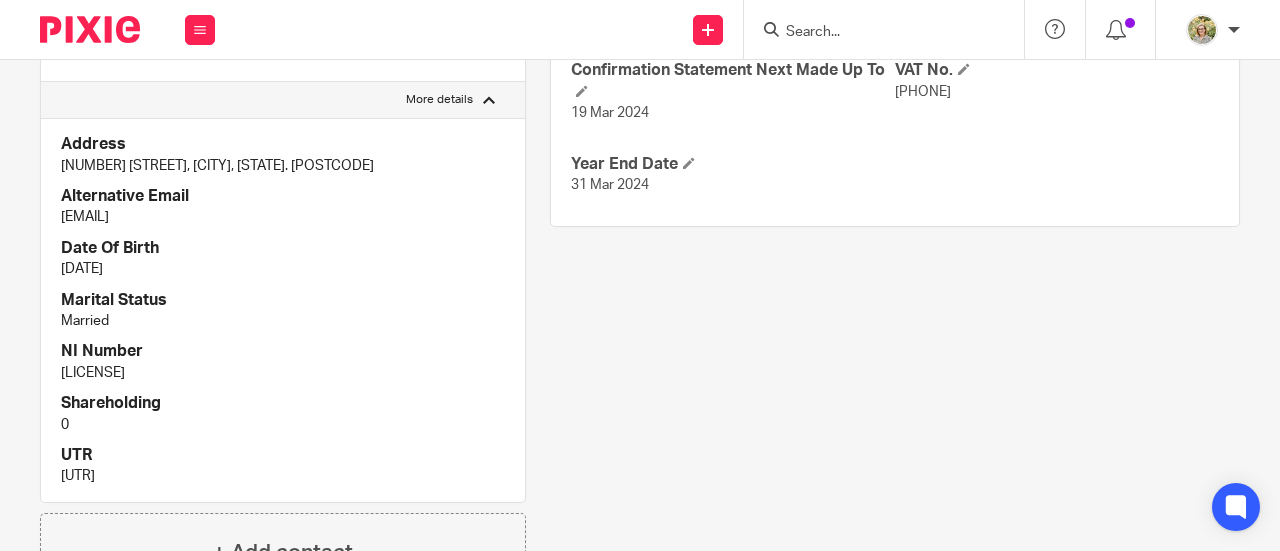 click on "[NUMBER] [STREET], [CITY], [STATE]. [POSTCODE]" at bounding box center (283, 166) 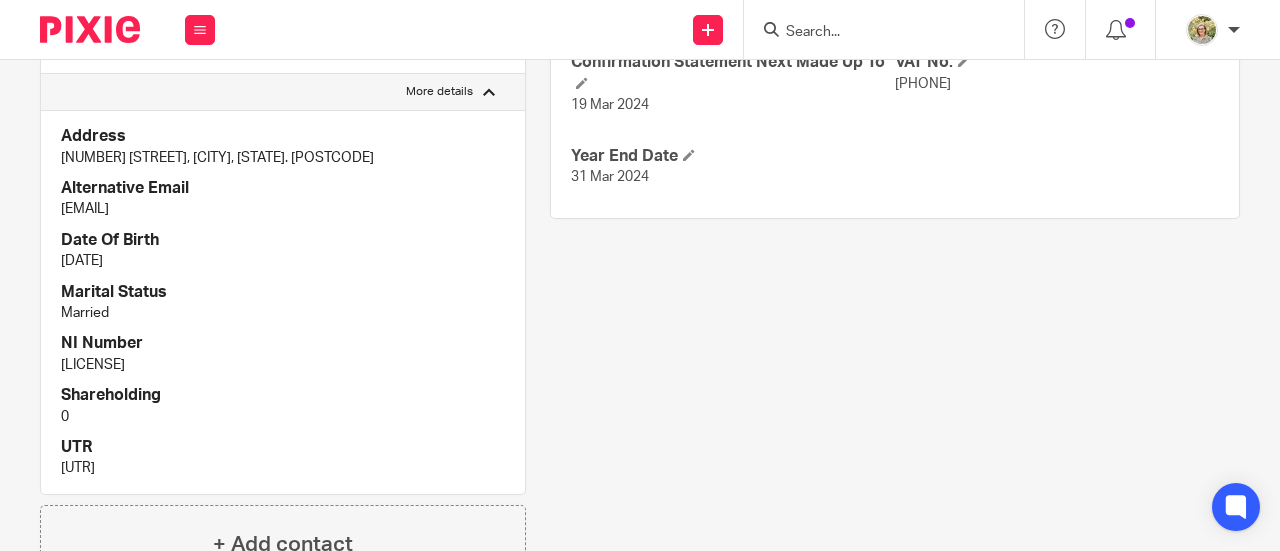 scroll, scrollTop: 500, scrollLeft: 0, axis: vertical 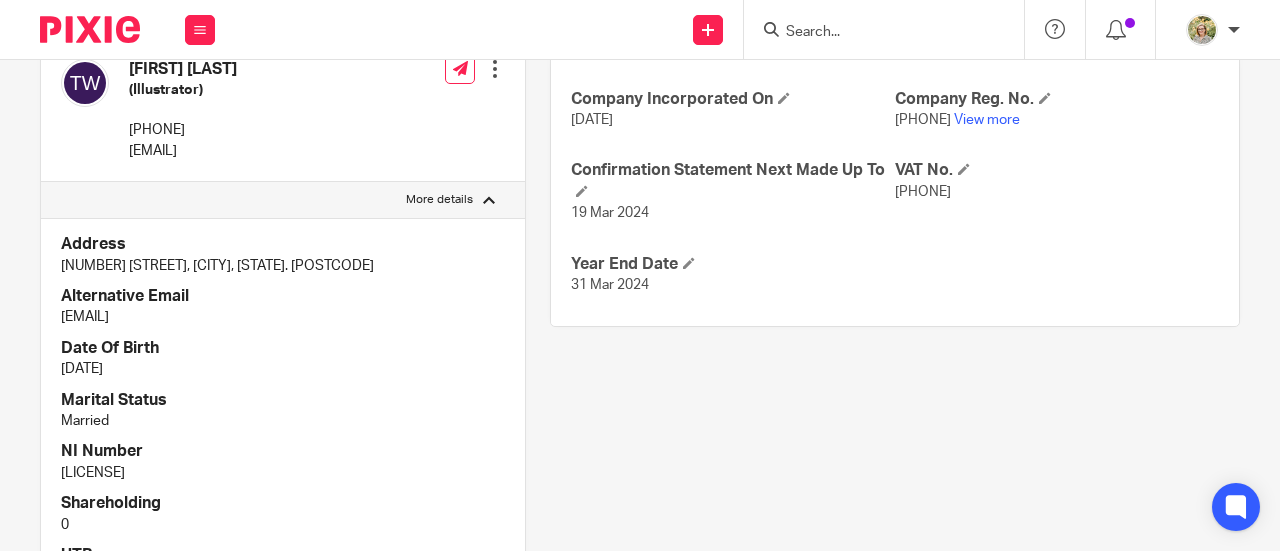 click on "[EMAIL]" at bounding box center [283, 317] 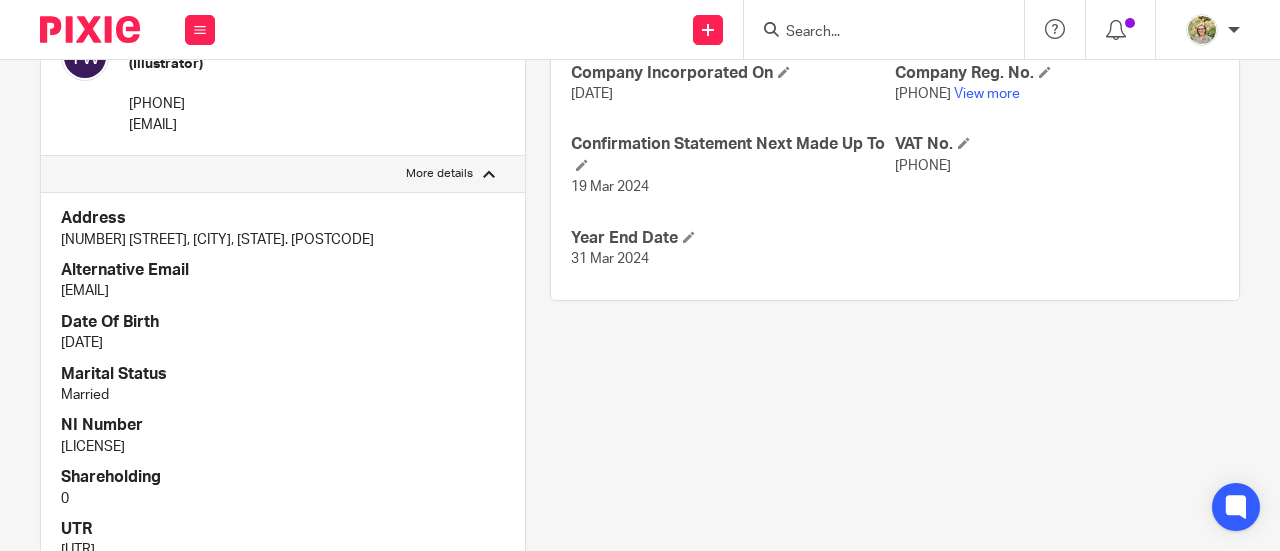 scroll, scrollTop: 500, scrollLeft: 0, axis: vertical 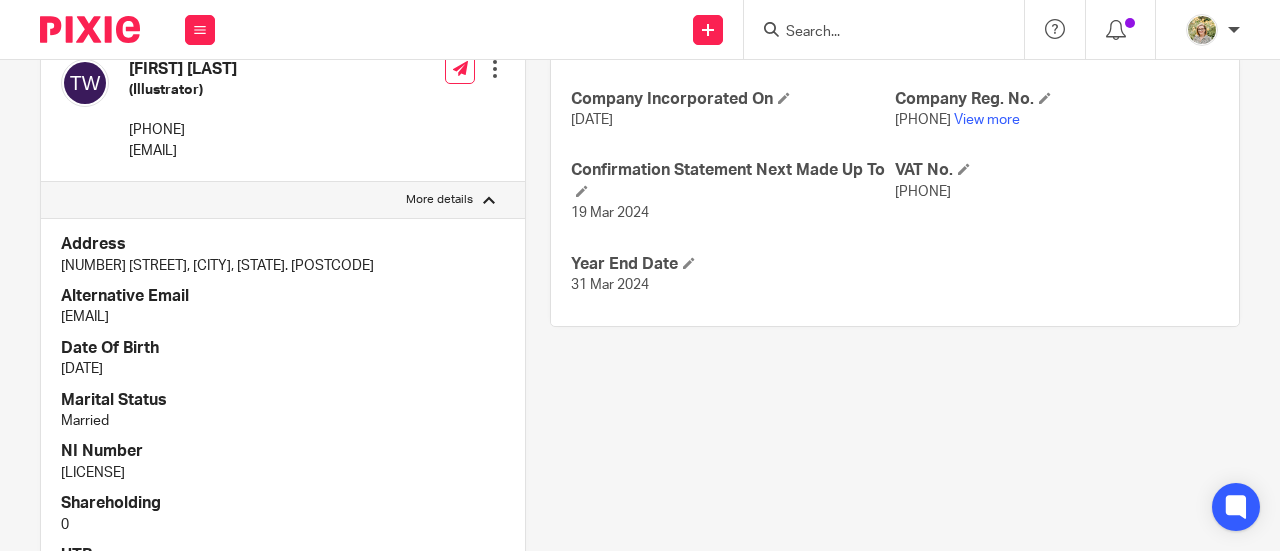 click on "[PHONE]" at bounding box center [183, 130] 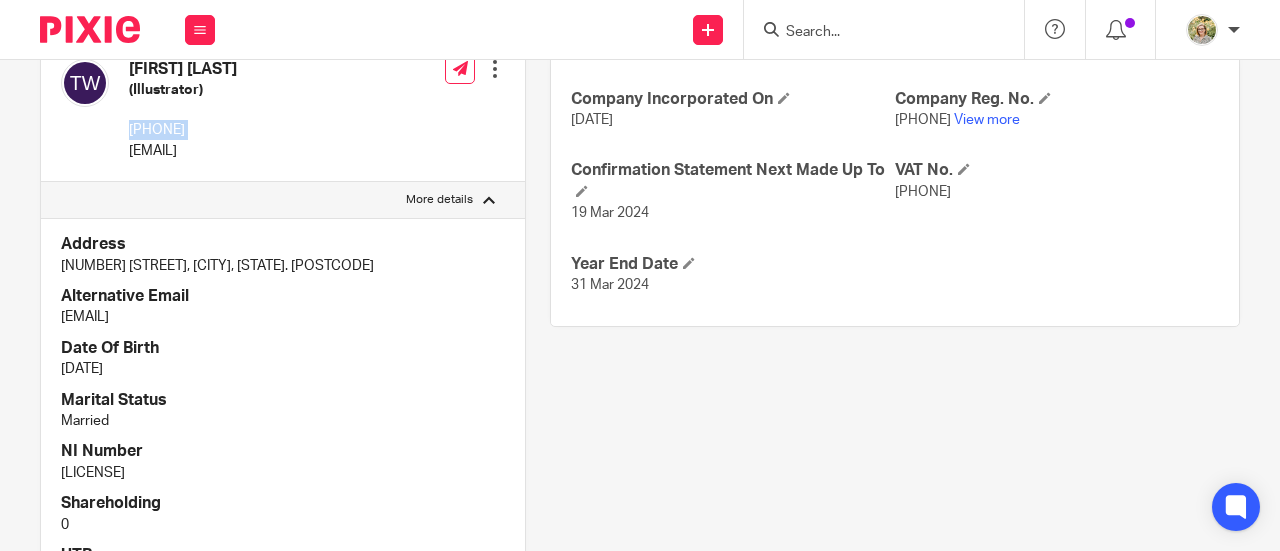 drag, startPoint x: 219, startPoint y: 121, endPoint x: 173, endPoint y: 127, distance: 46.389652 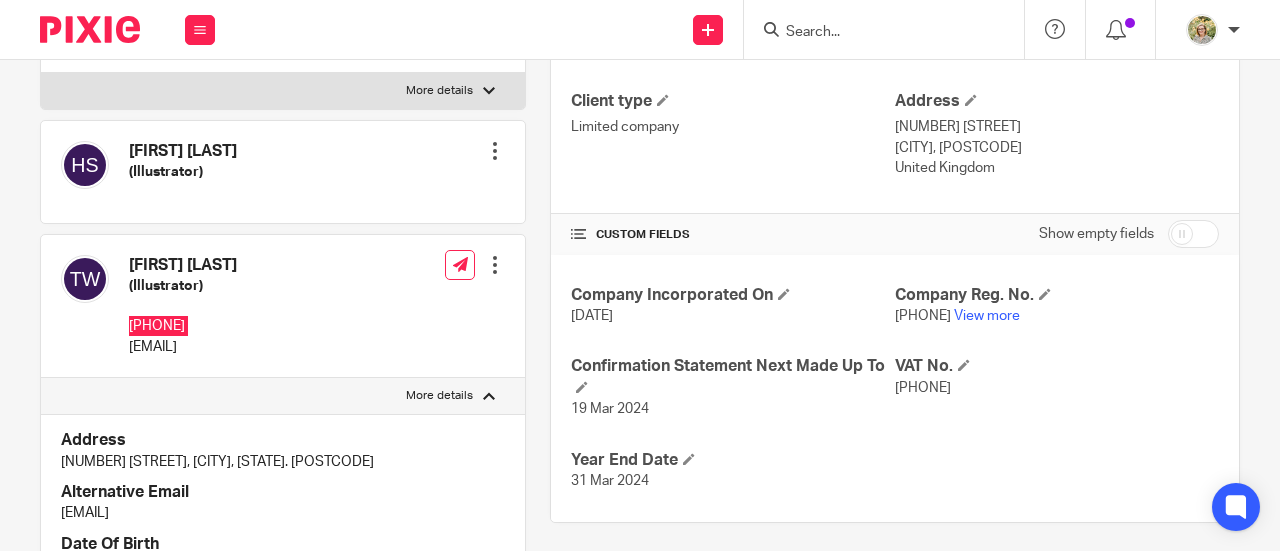 scroll, scrollTop: 300, scrollLeft: 0, axis: vertical 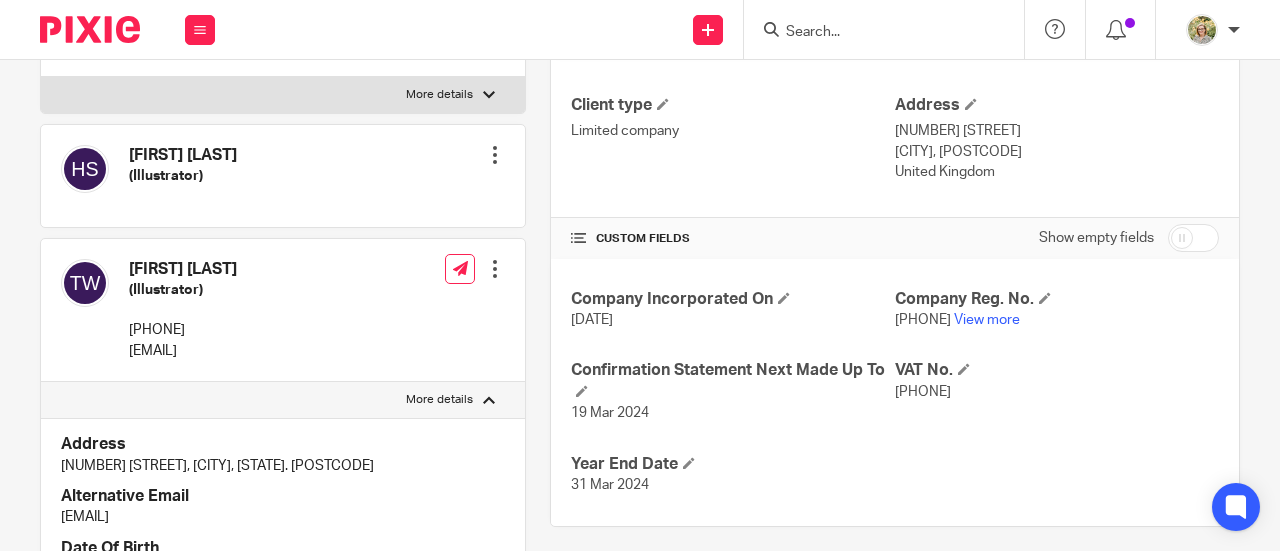 click on "Edit contact
Create client from contact
Export data
Make primary
CC in auto emails
Delete contact" at bounding box center (495, 155) 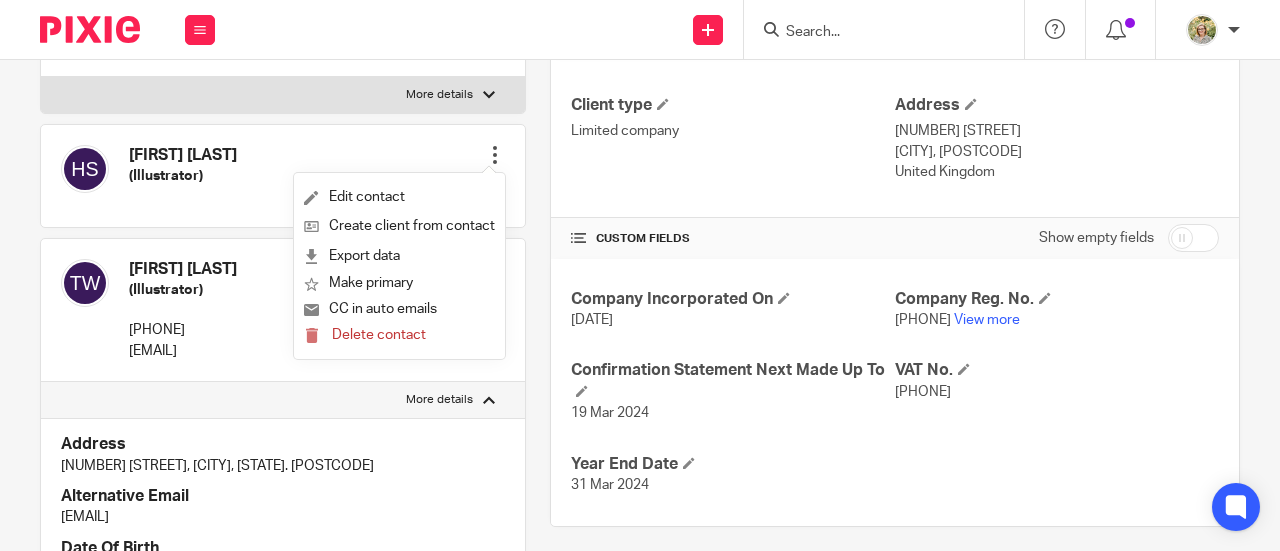 click on "[FIRST] [LAST]
(Illustrator)" at bounding box center [183, 176] 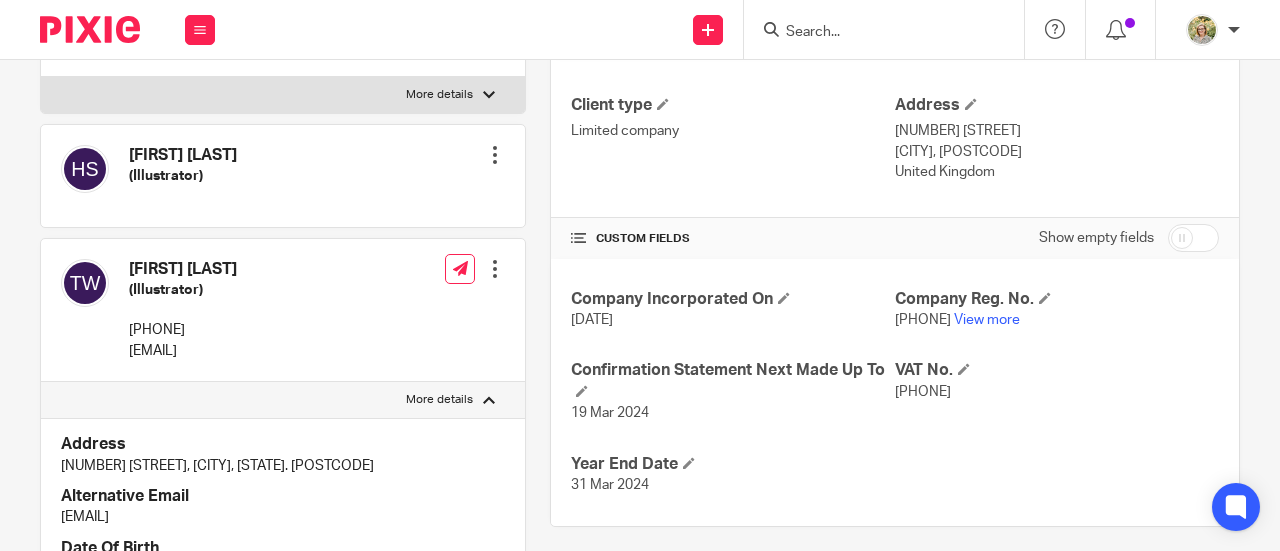 drag, startPoint x: 161, startPoint y: 145, endPoint x: 212, endPoint y: 194, distance: 70.724815 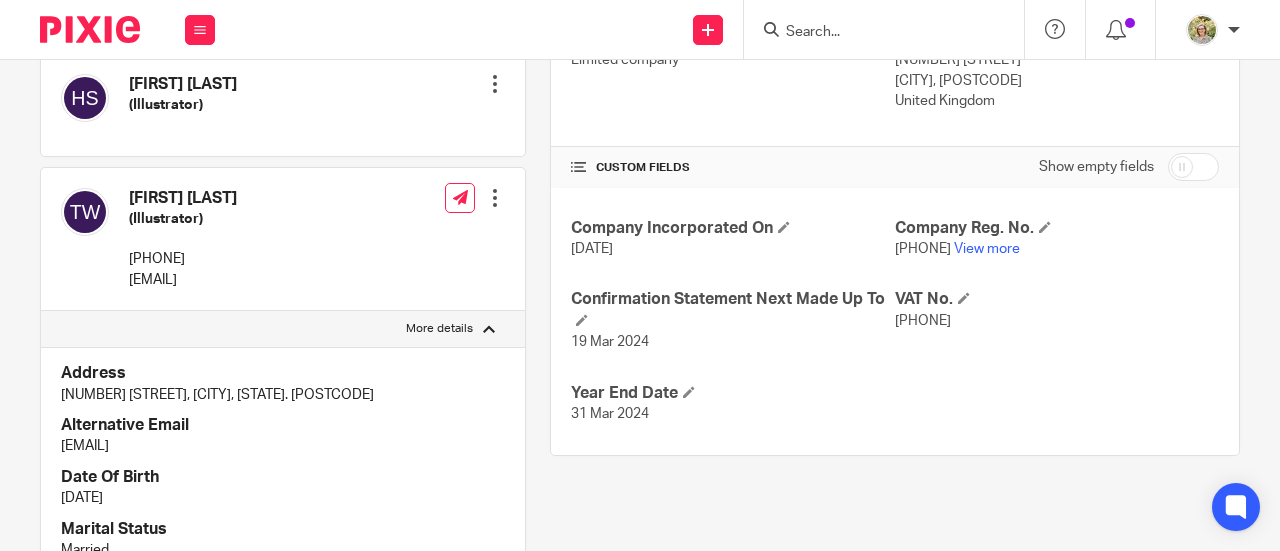 scroll, scrollTop: 400, scrollLeft: 0, axis: vertical 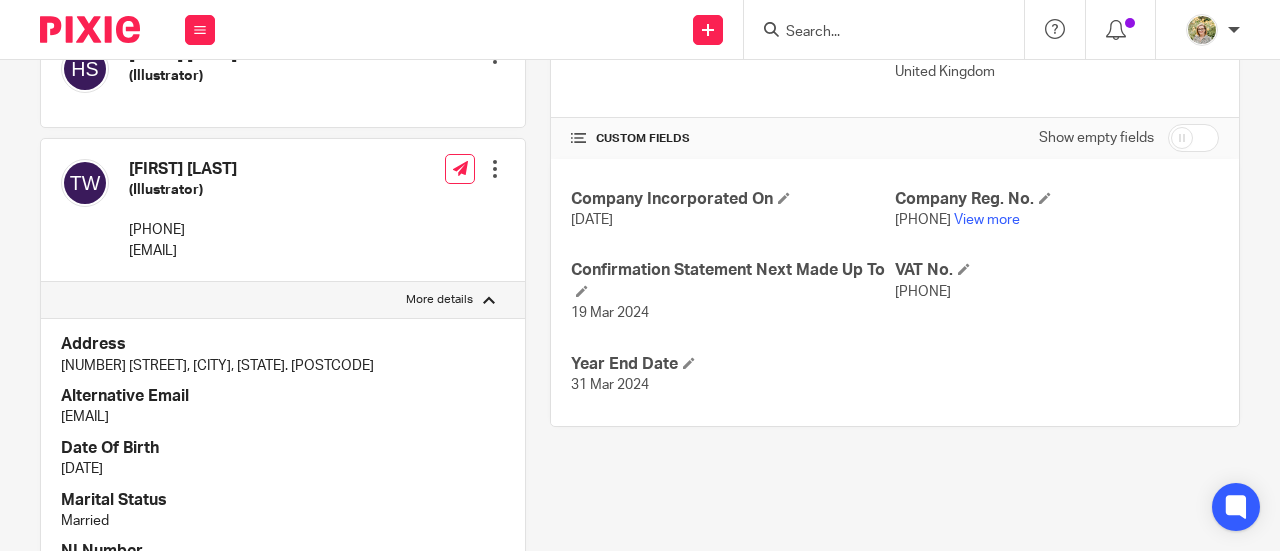 click on "Address
[NUMBER] [STREET], [CITY], [STATE]. [POSTCODE]
Alternative Email
[EMAIL]
Date Of Birth
[DATE]
Marital Status
Married
NI Number
[LICENSE]
Shareholding
0
UTR
[UTR]" at bounding box center (283, 510) 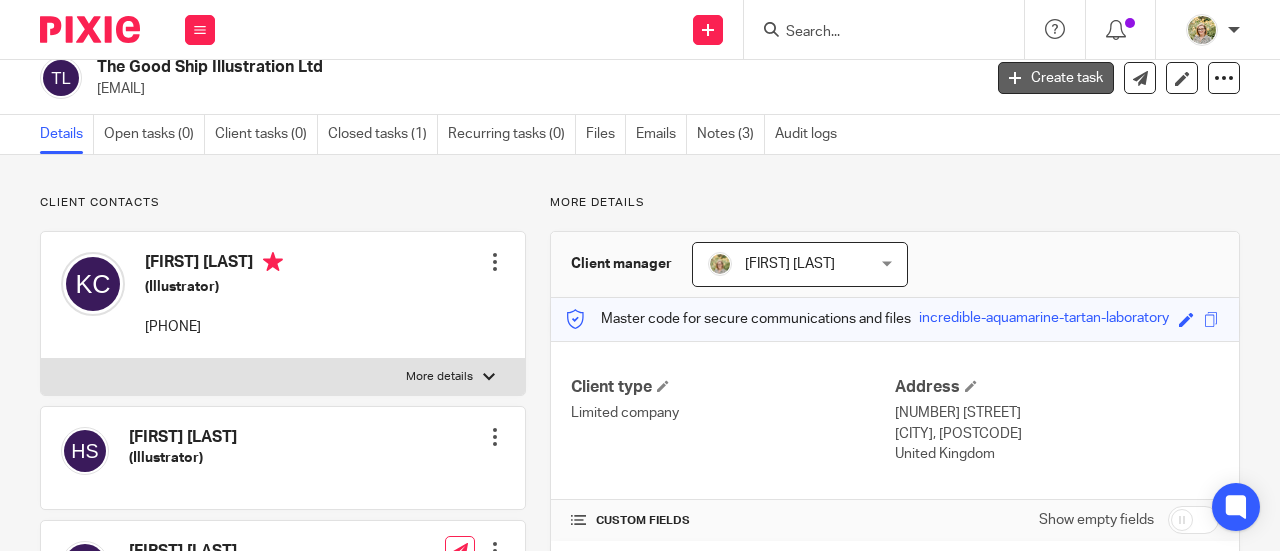 scroll, scrollTop: 0, scrollLeft: 0, axis: both 